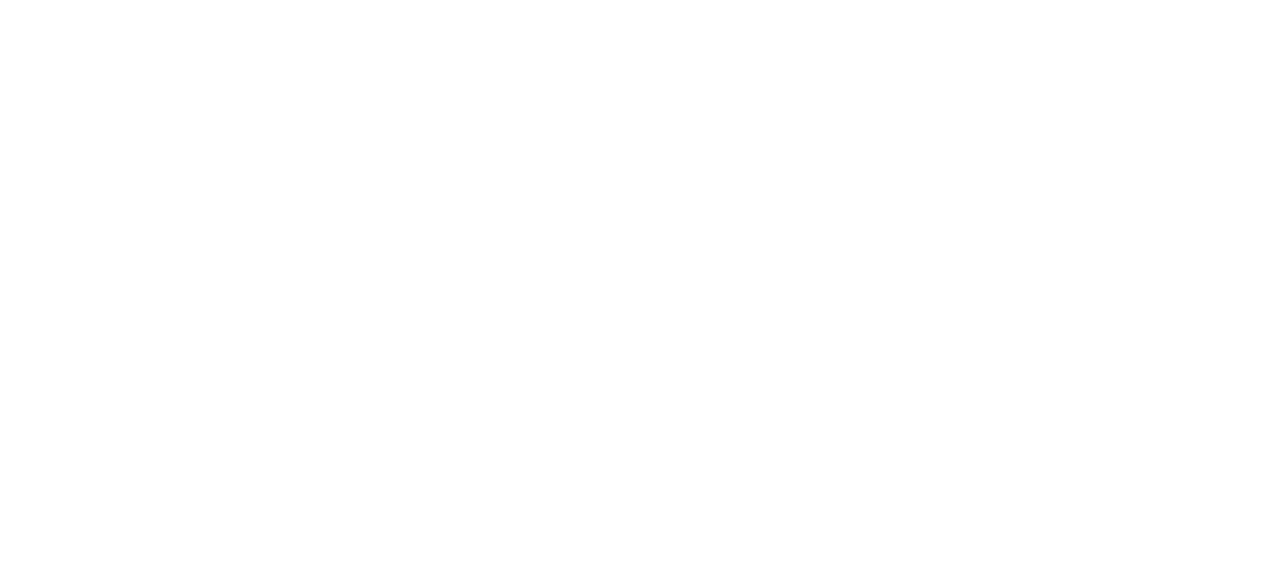 scroll, scrollTop: 0, scrollLeft: 0, axis: both 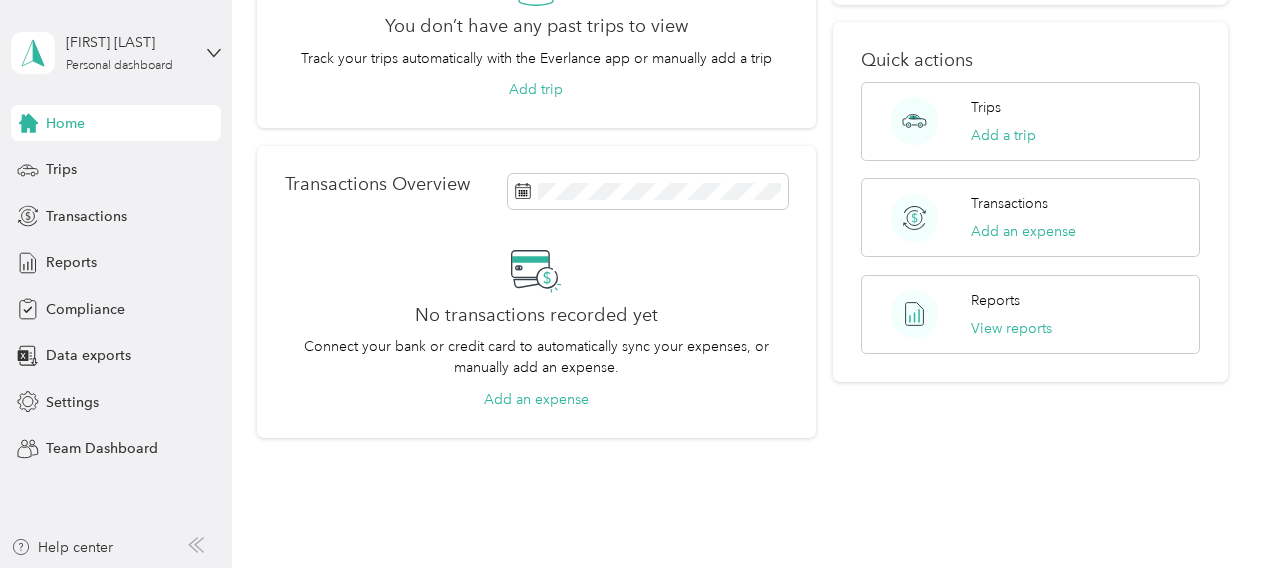 click on "Quick actions Trips Add a trip Transactions Add an expense Reports View reports" at bounding box center (1030, 202) 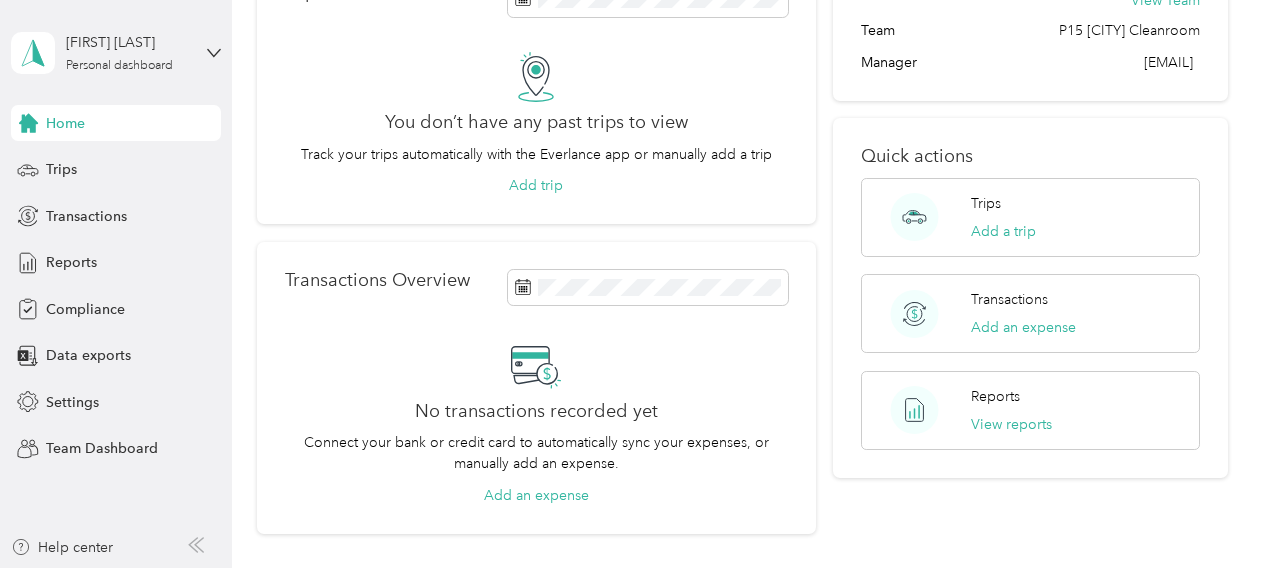 scroll, scrollTop: 0, scrollLeft: 0, axis: both 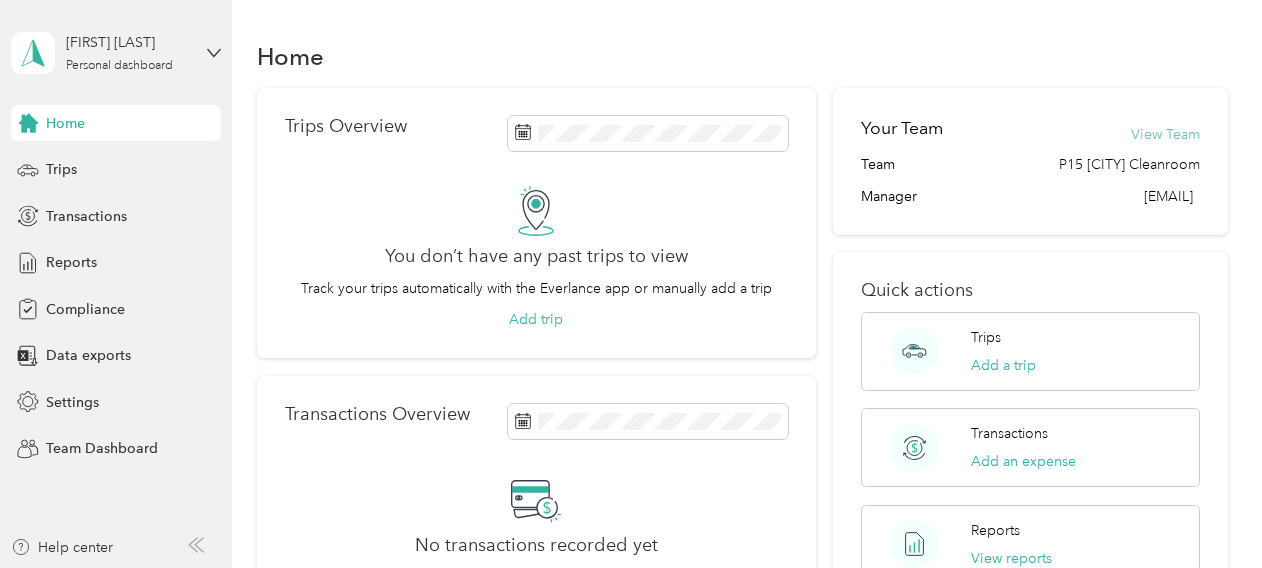 click on "View Team" at bounding box center [1165, 134] 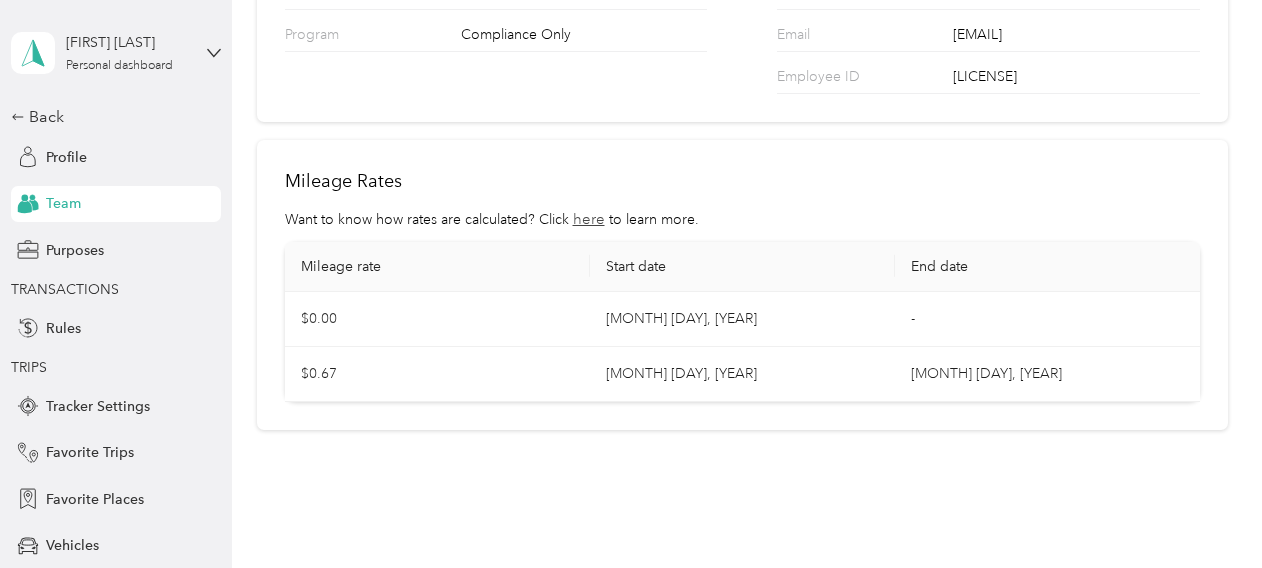 scroll, scrollTop: 0, scrollLeft: 0, axis: both 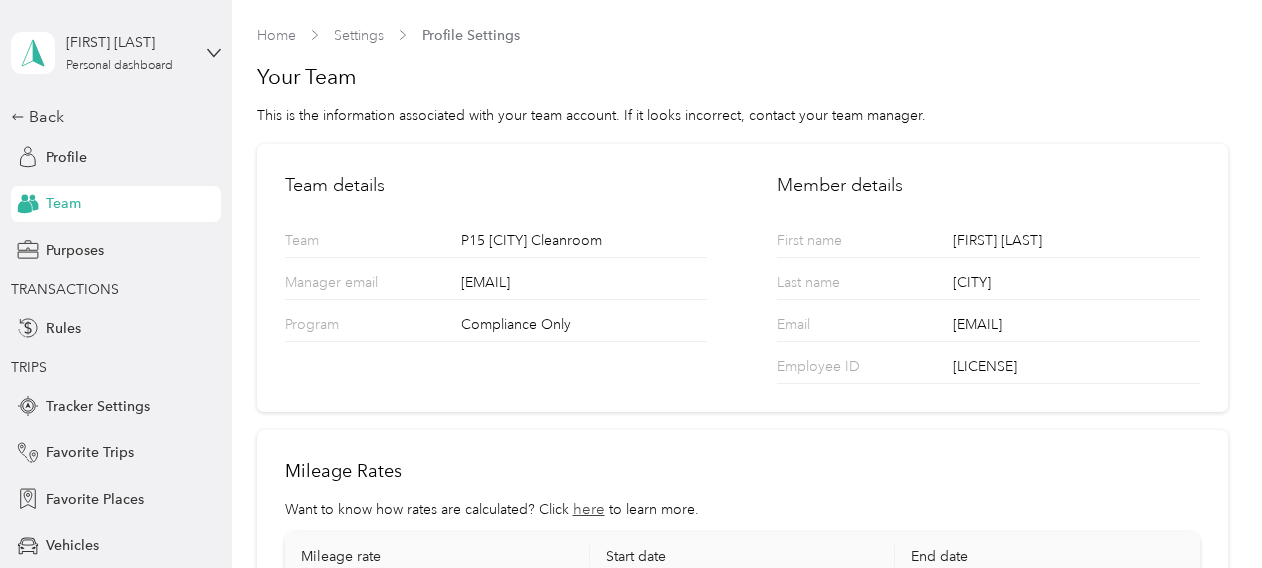 click on "Team" at bounding box center [63, 203] 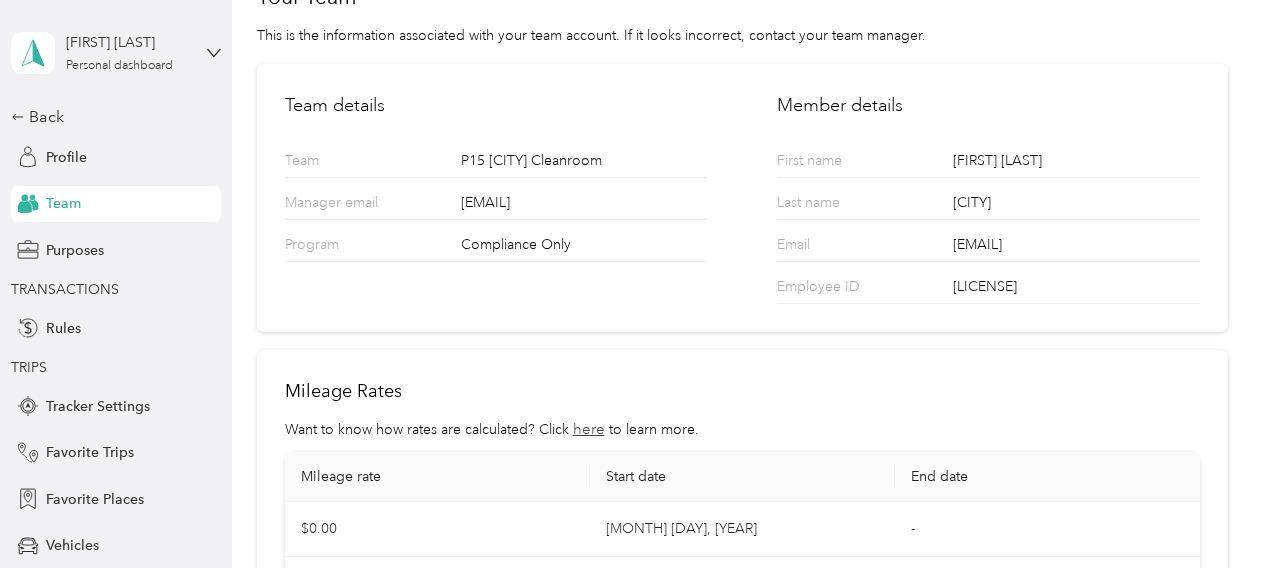 scroll, scrollTop: 290, scrollLeft: 0, axis: vertical 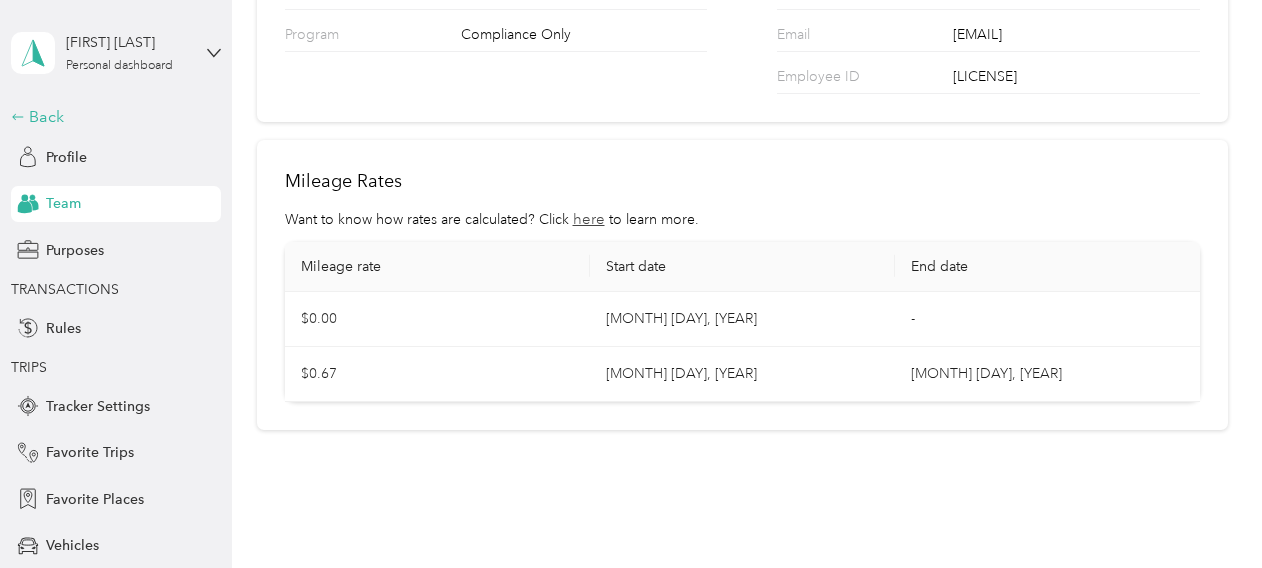 click on "Back" at bounding box center [111, 117] 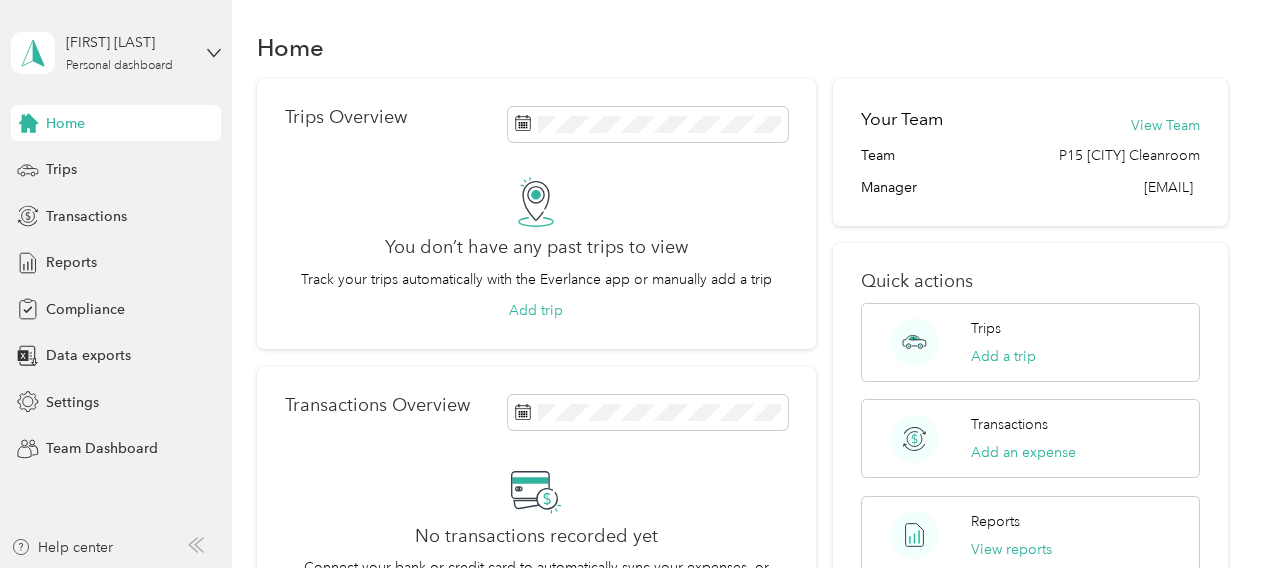 scroll, scrollTop: 0, scrollLeft: 0, axis: both 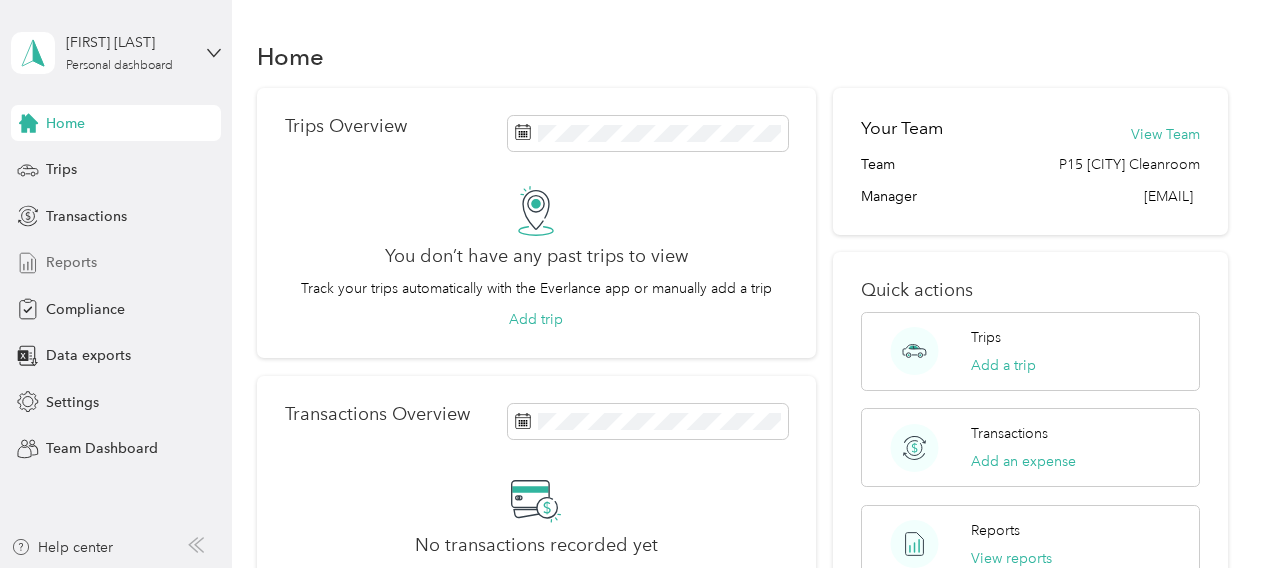 click on "Reports" at bounding box center (116, 263) 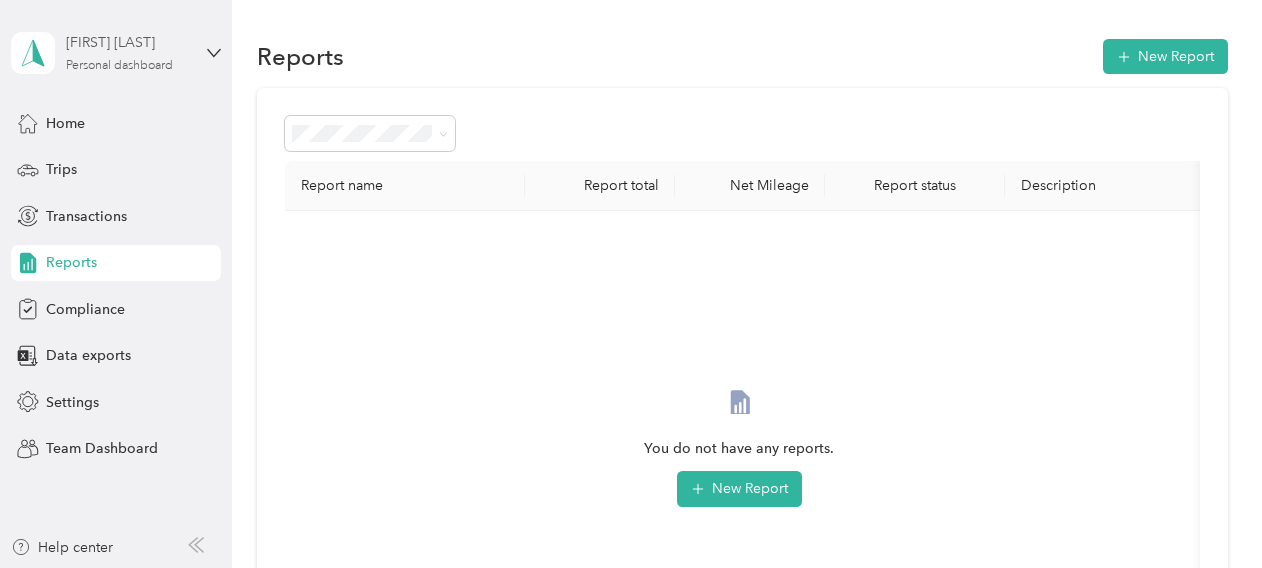 click on "Personal dashboard" at bounding box center (119, 66) 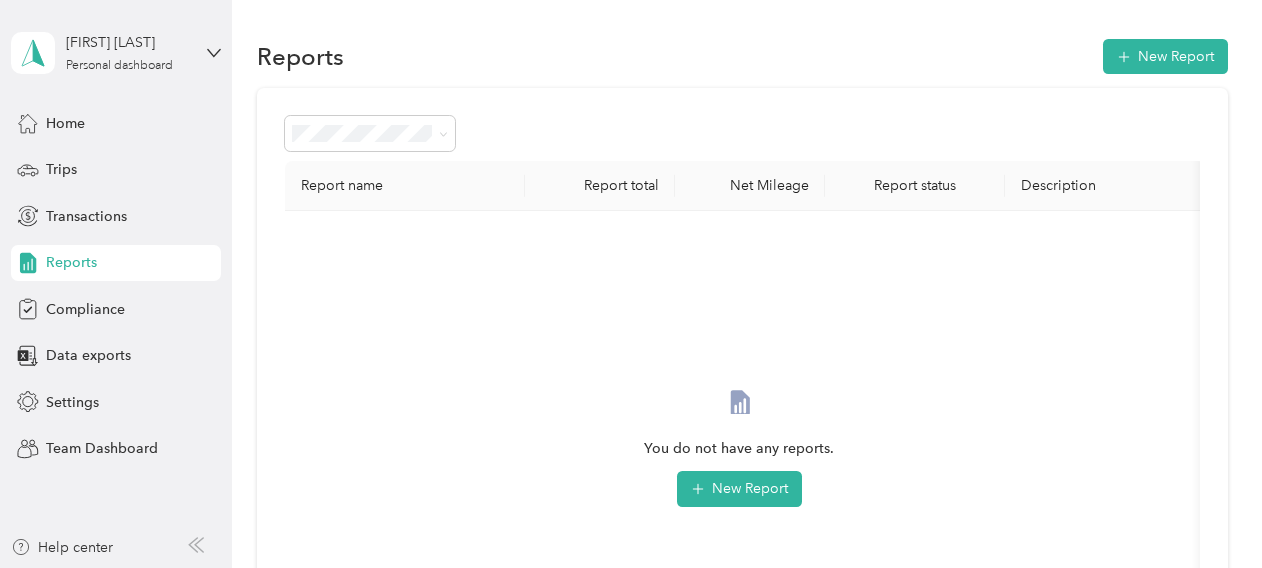 click on "Team dashboard" at bounding box center [82, 164] 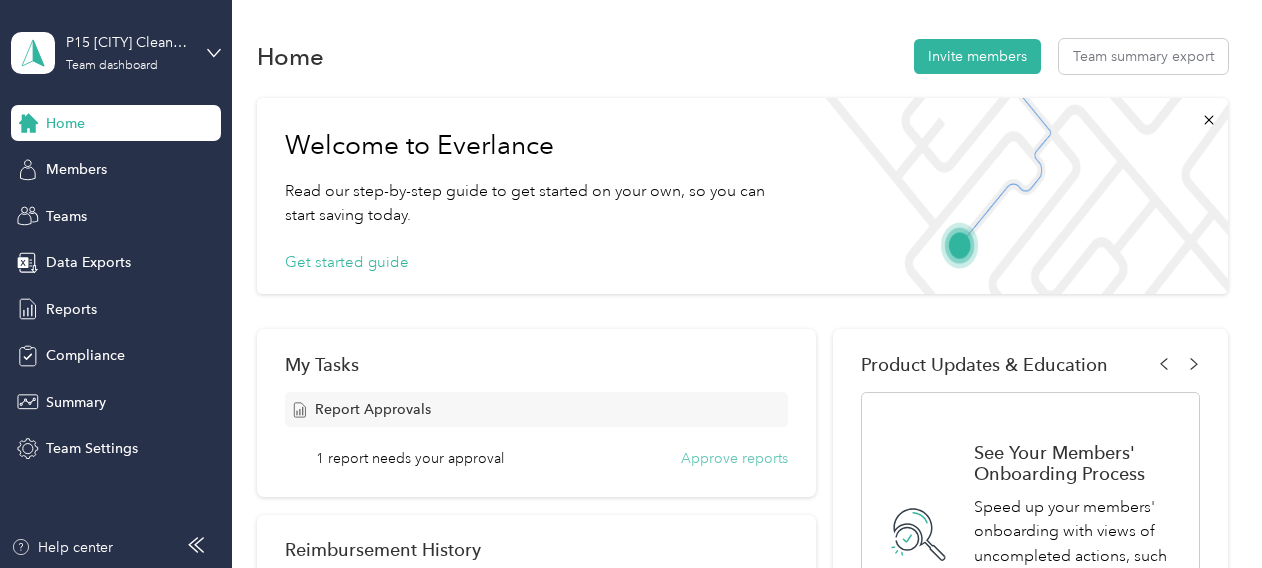 click on "Approve reports" at bounding box center [734, 458] 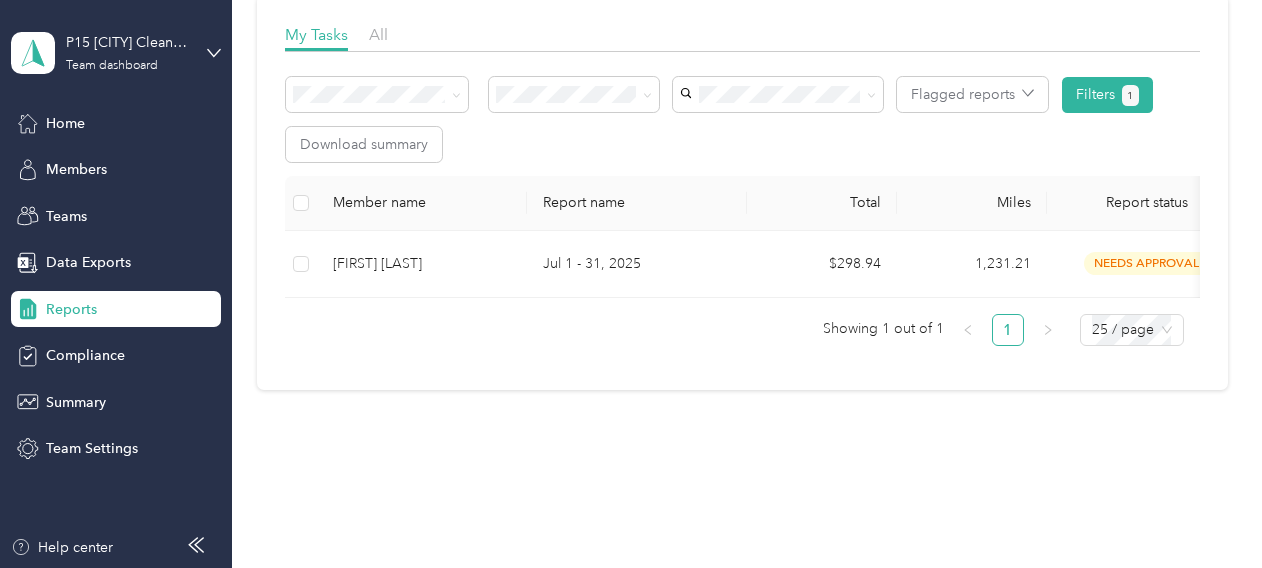 scroll, scrollTop: 298, scrollLeft: 0, axis: vertical 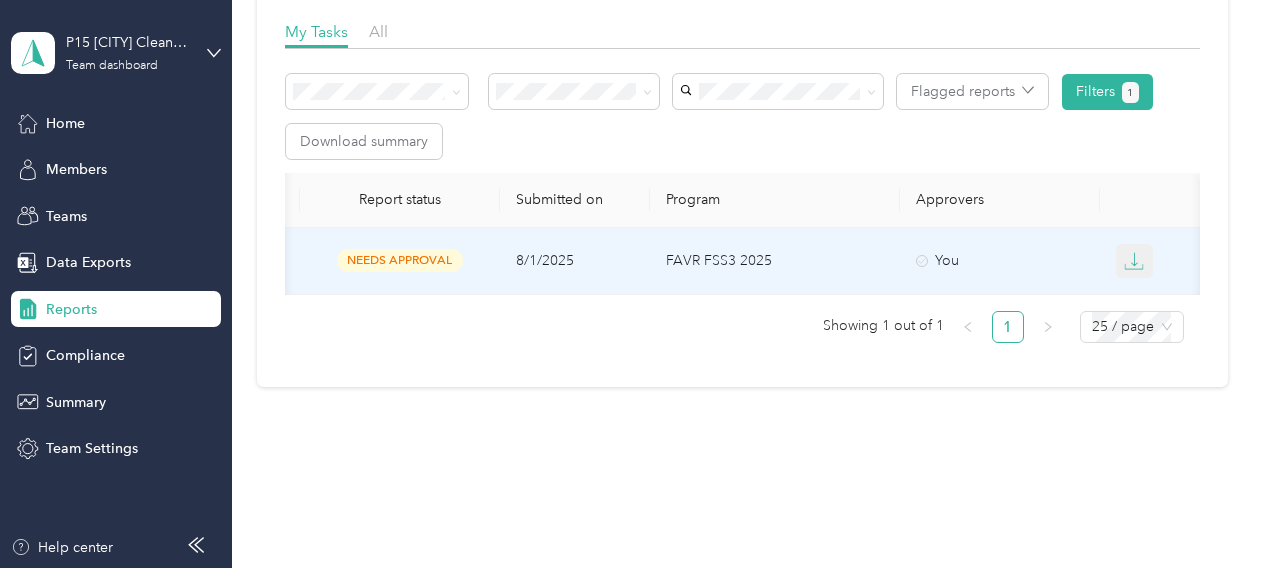 click 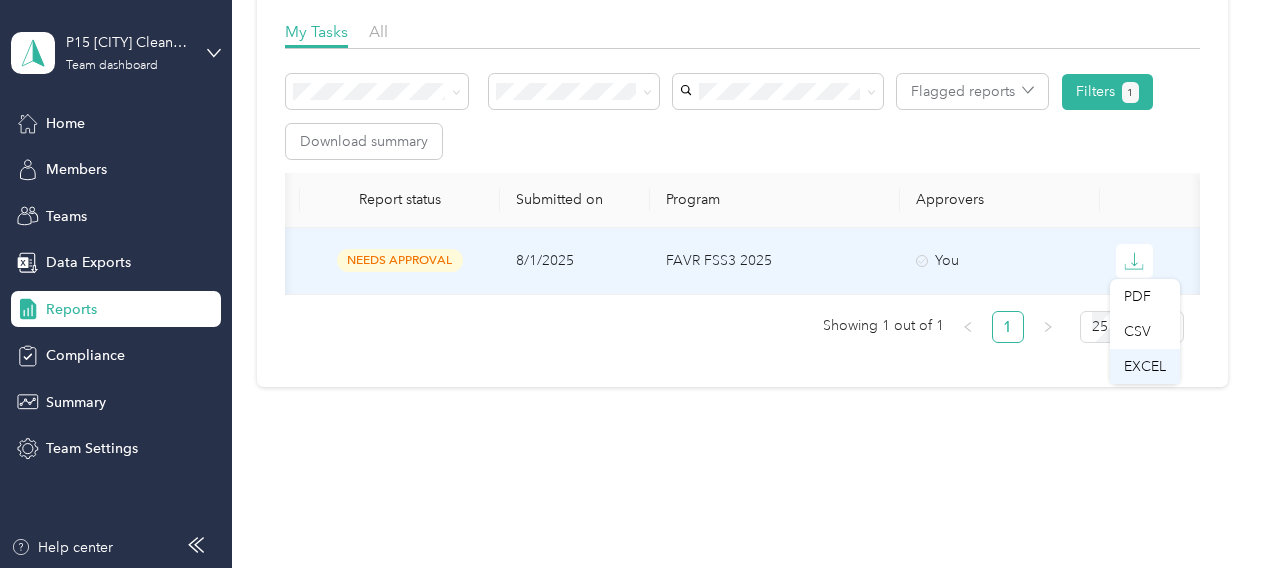 click on "EXCEL" at bounding box center [1145, 366] 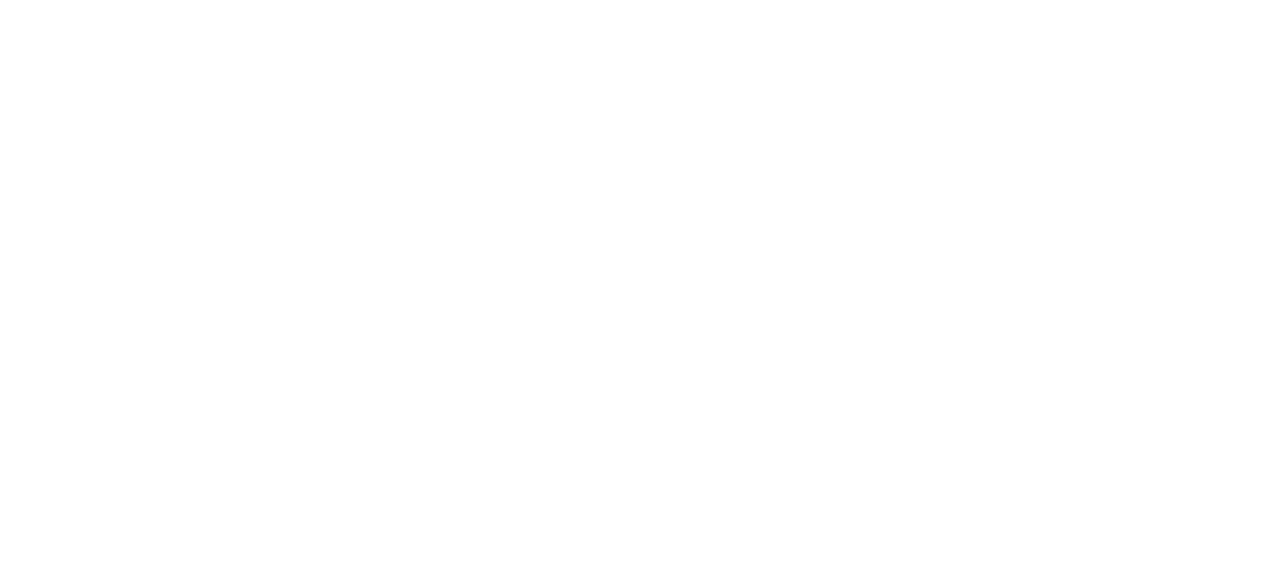 scroll, scrollTop: 0, scrollLeft: 0, axis: both 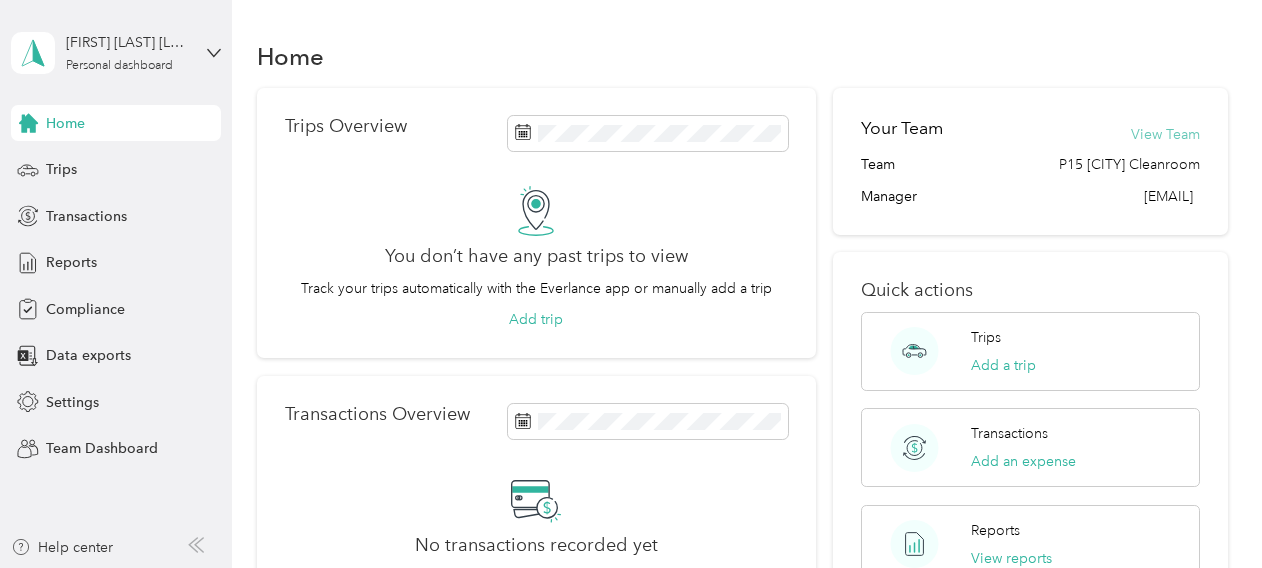 click on "View Team" at bounding box center [1165, 134] 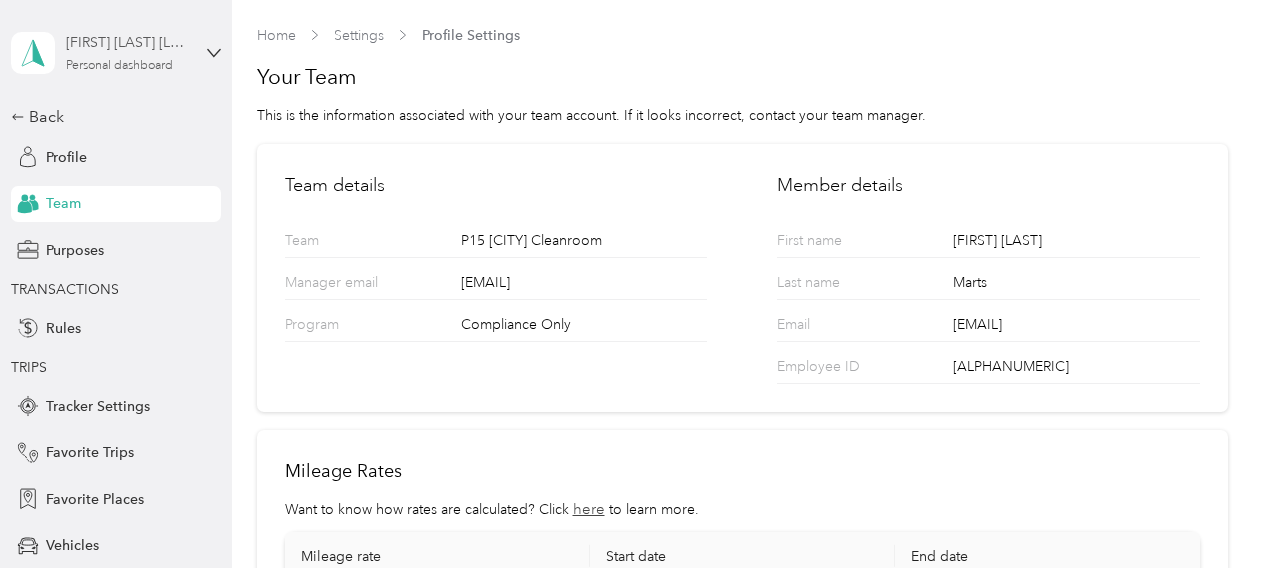 click on "Personal dashboard" at bounding box center [119, 66] 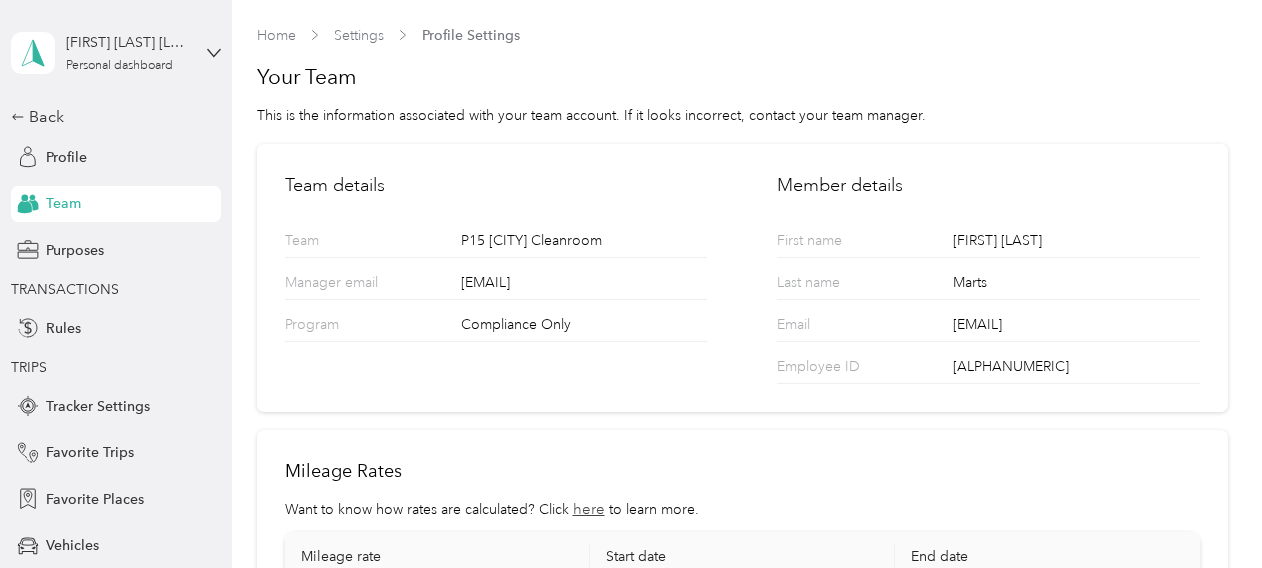 click on "Team dashboard" at bounding box center (74, 164) 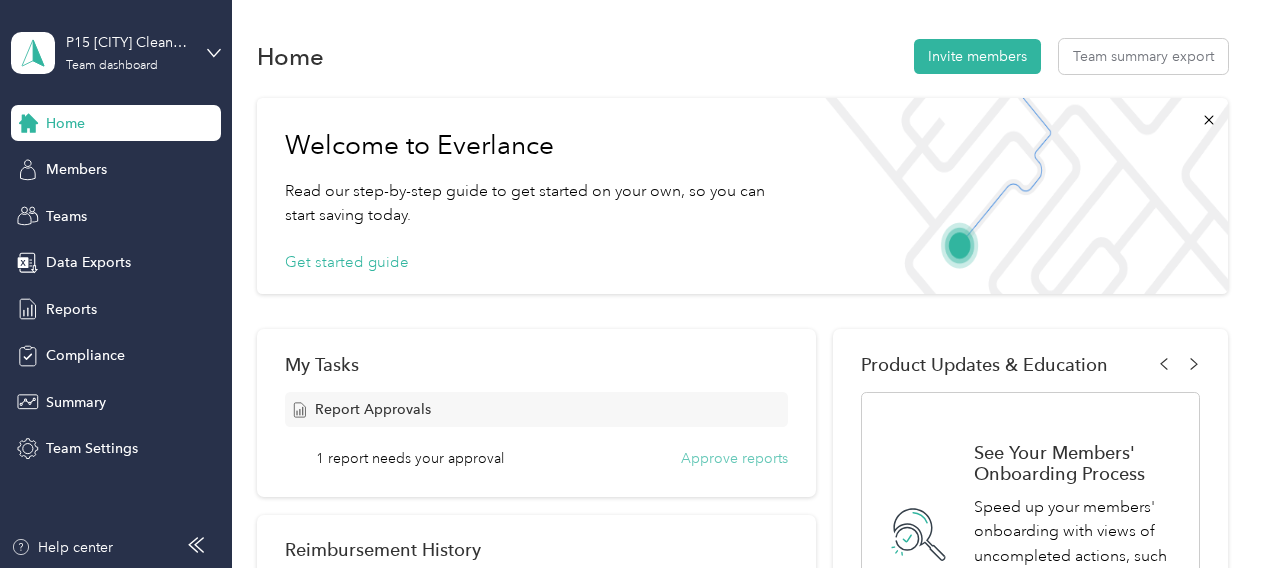click on "Approve reports" at bounding box center (734, 458) 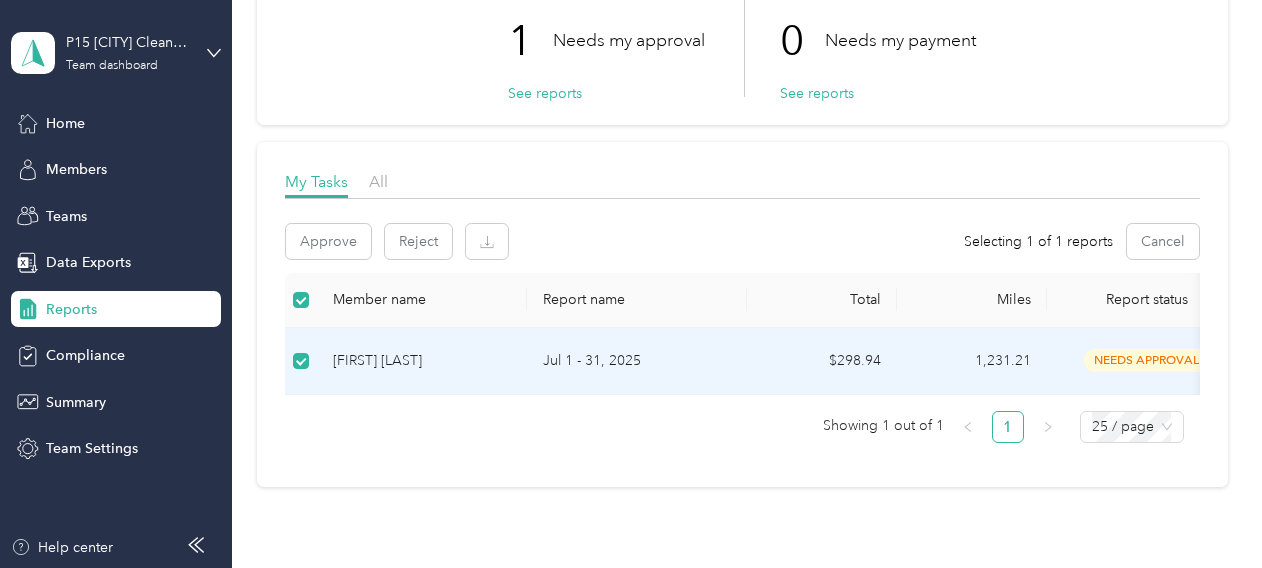 scroll, scrollTop: 149, scrollLeft: 0, axis: vertical 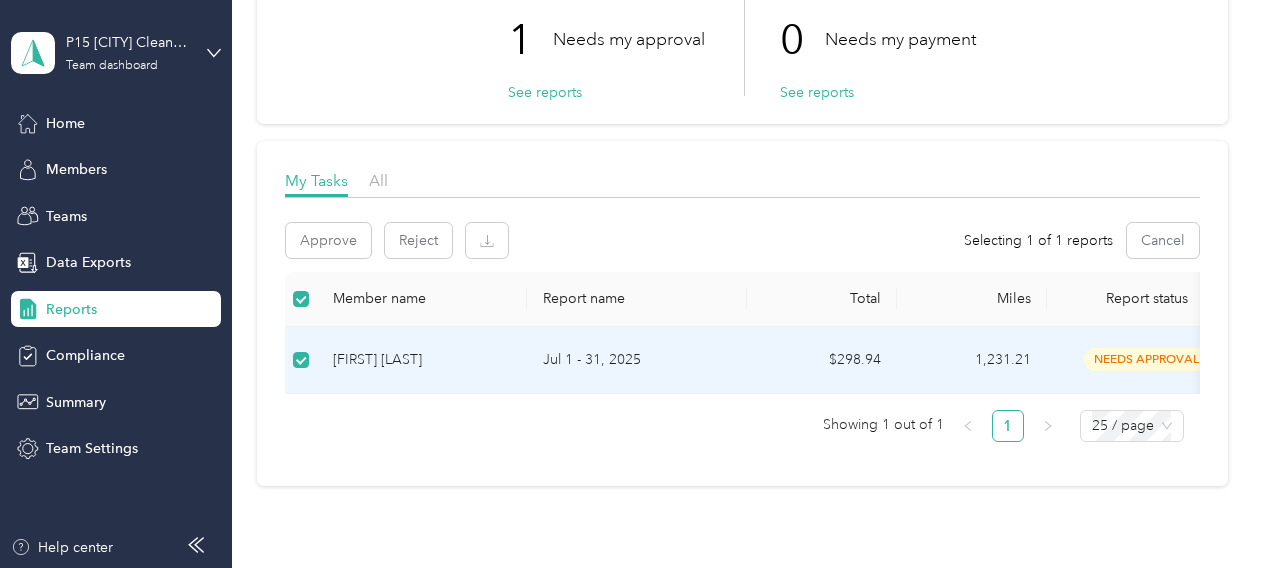 click on "[FIRST] [LAST]" at bounding box center (422, 360) 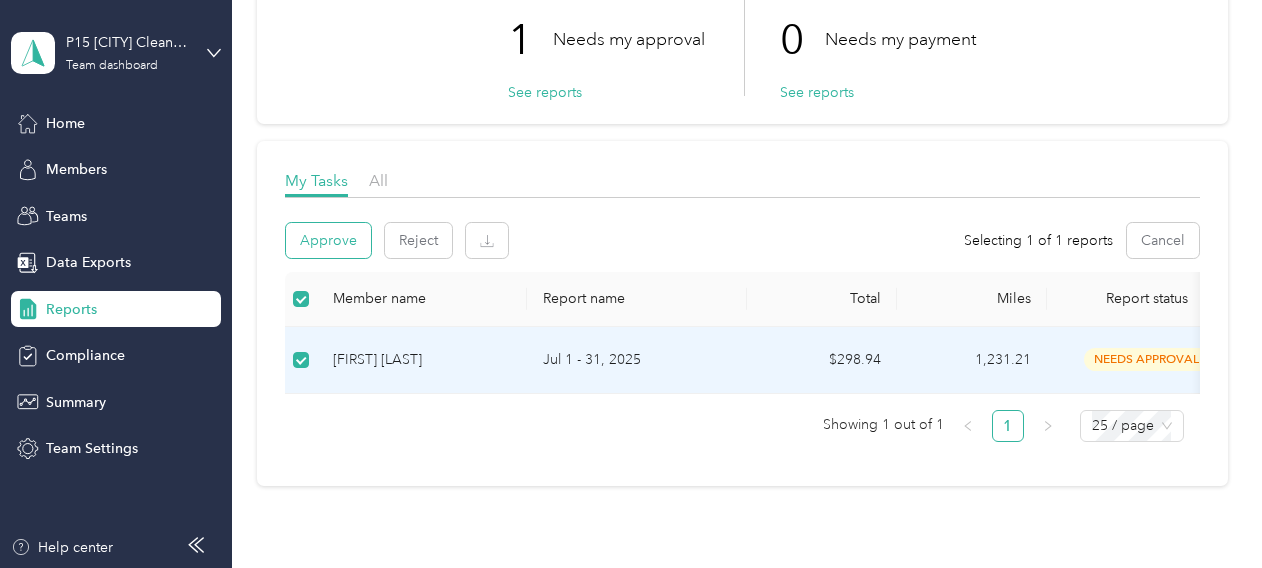 click on "Approve" at bounding box center [328, 240] 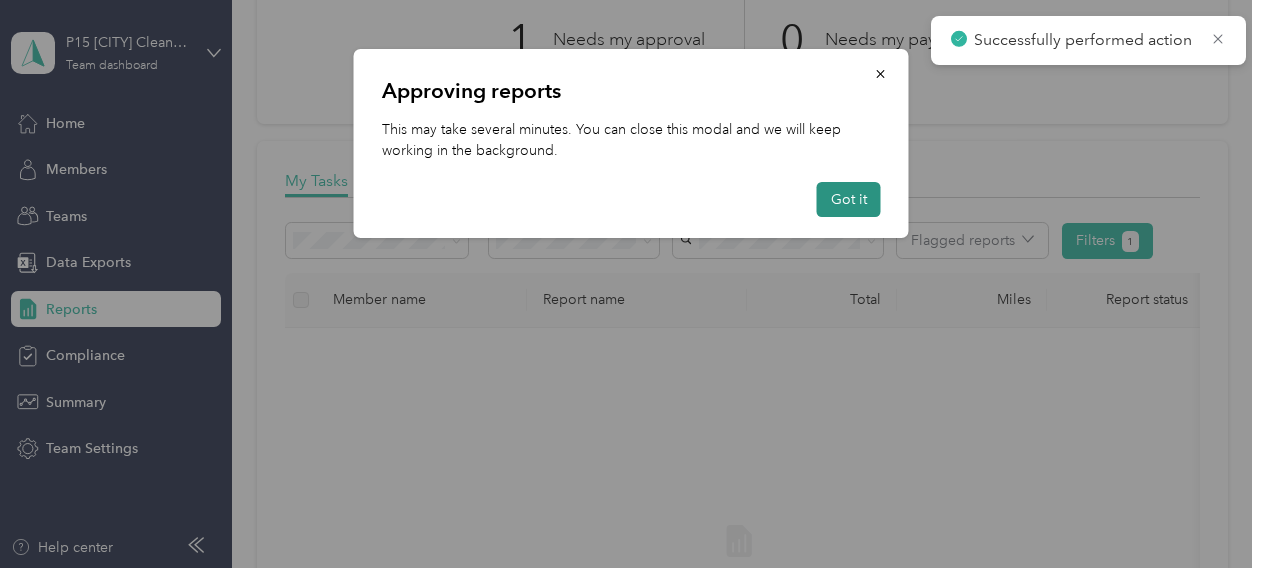click on "Got it" at bounding box center (849, 199) 